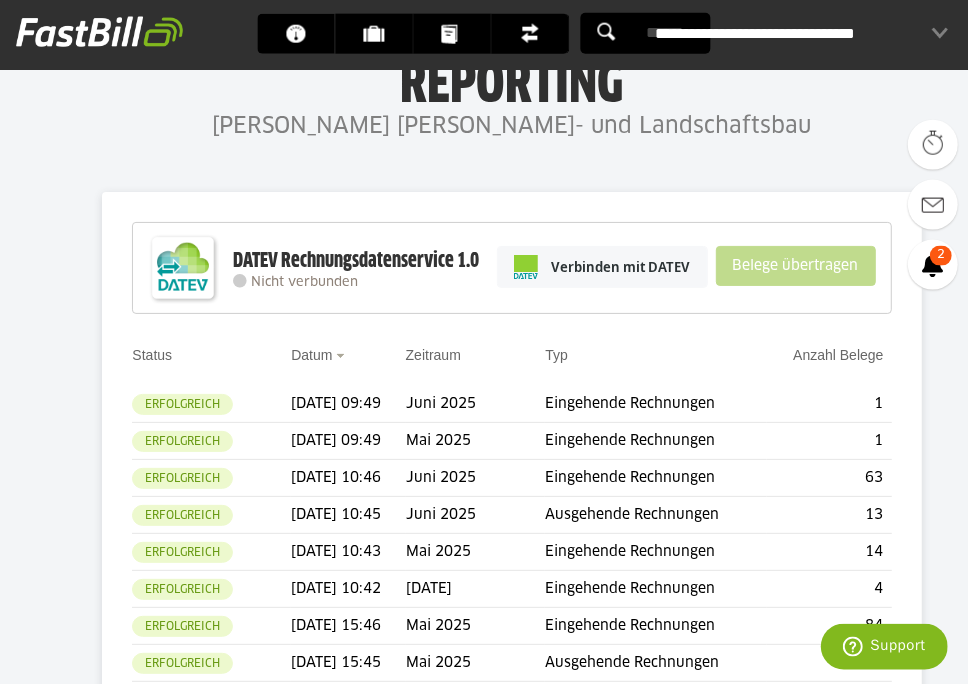 scroll, scrollTop: 0, scrollLeft: 0, axis: both 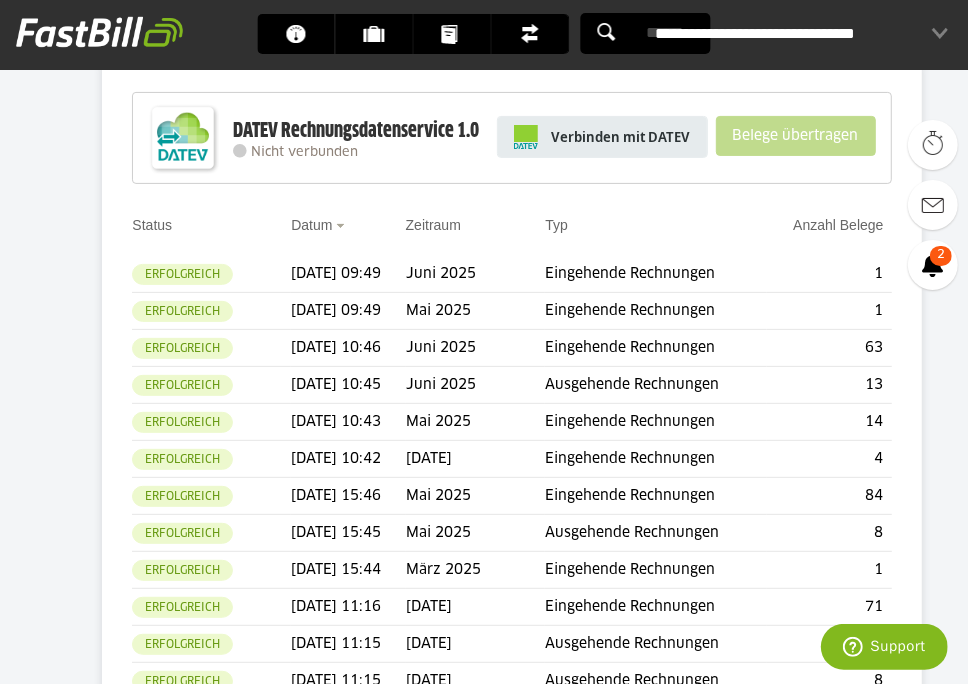 click on "Verbinden mit DATEV" at bounding box center [621, 137] 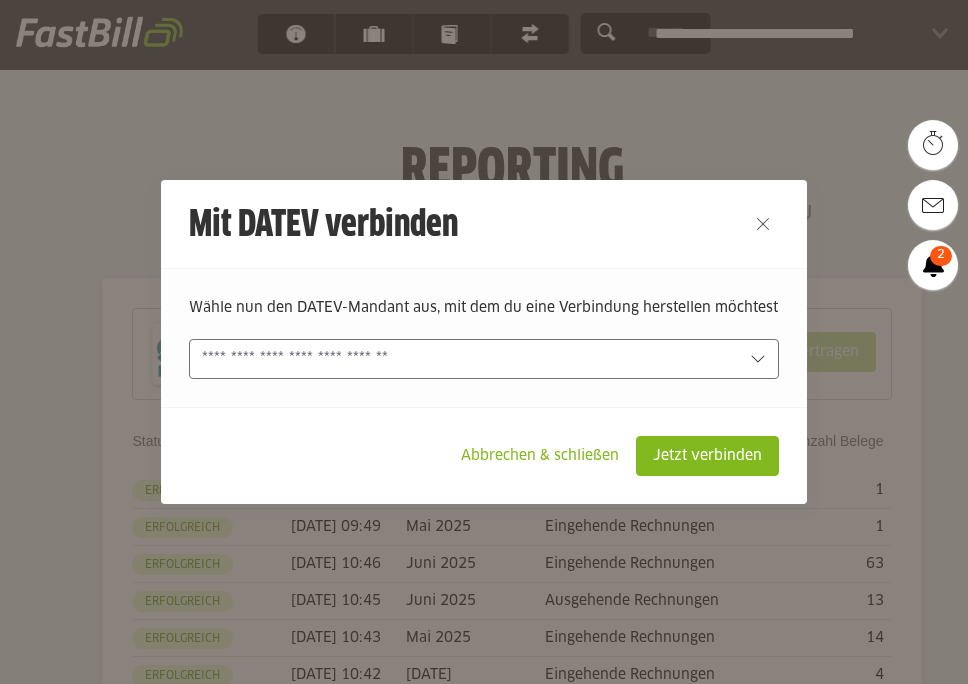 scroll, scrollTop: 0, scrollLeft: 0, axis: both 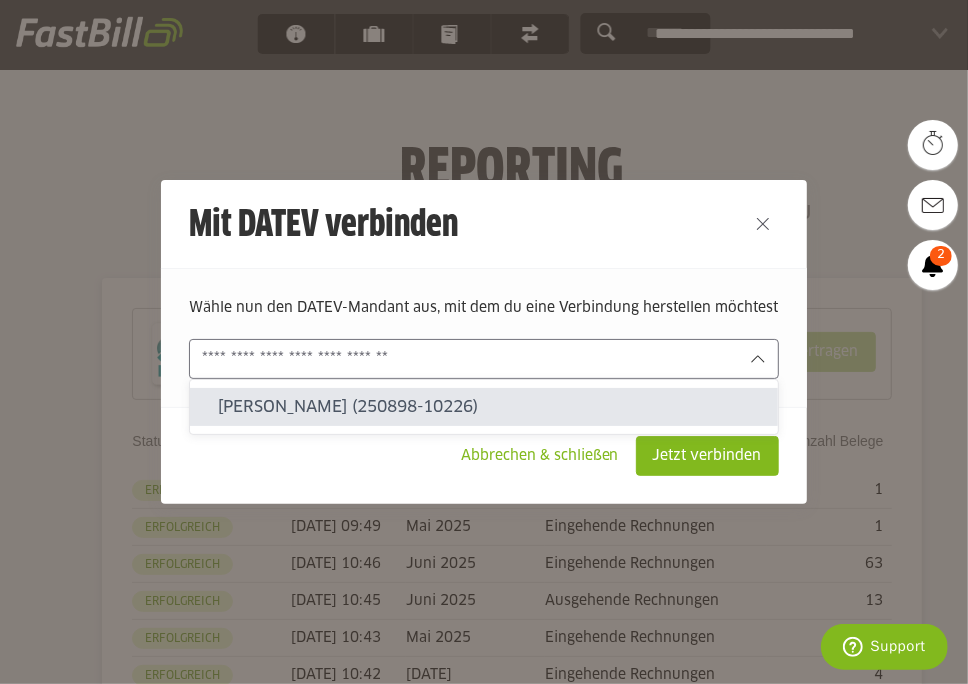 click 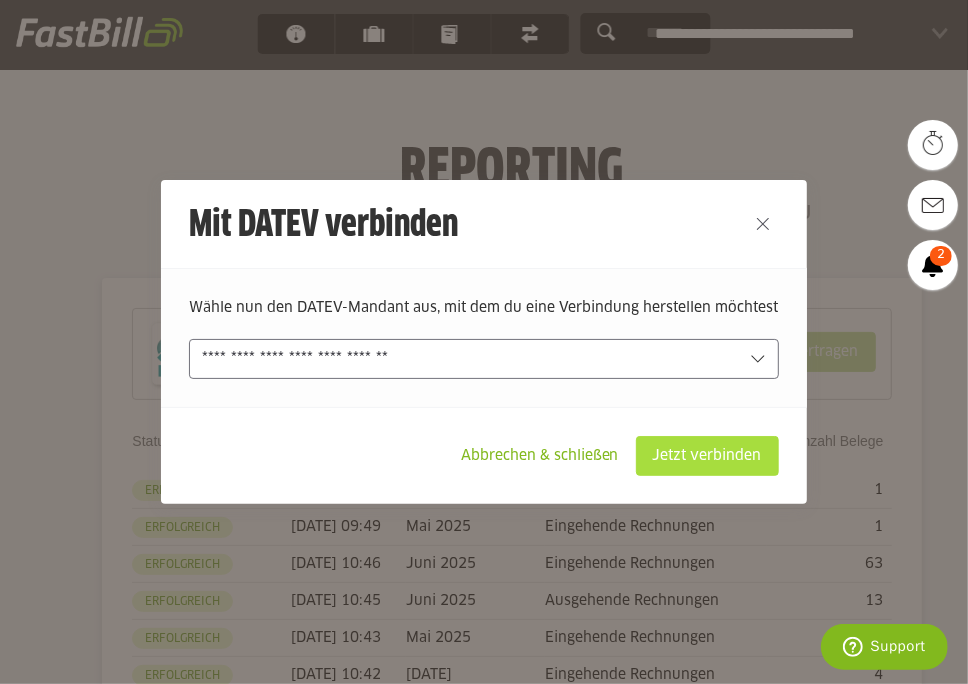 click on "Jetzt verbinden" at bounding box center (707, 456) 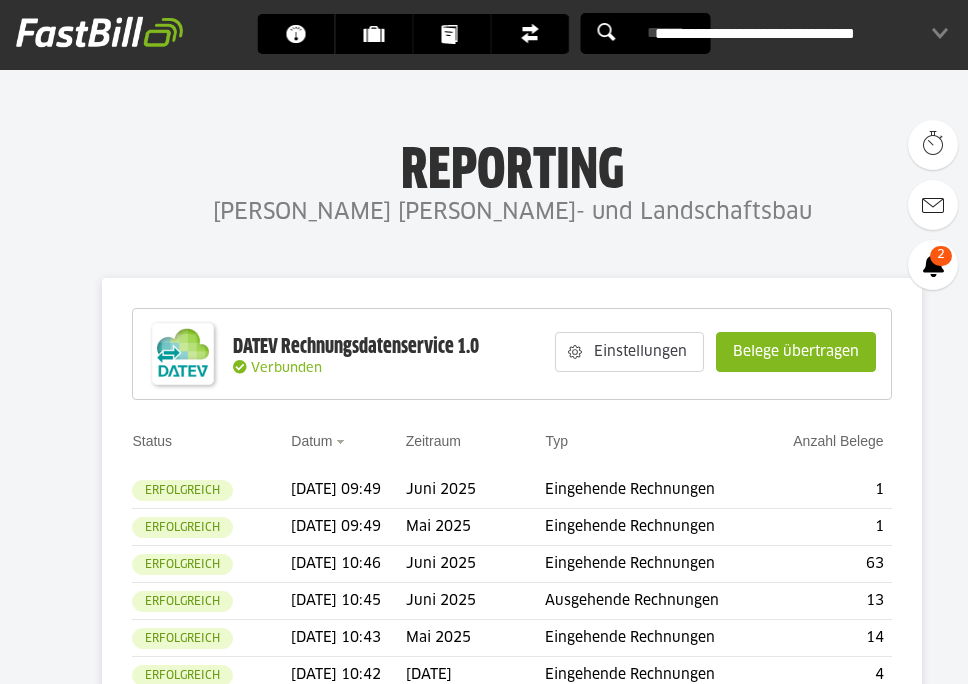 scroll, scrollTop: 0, scrollLeft: 0, axis: both 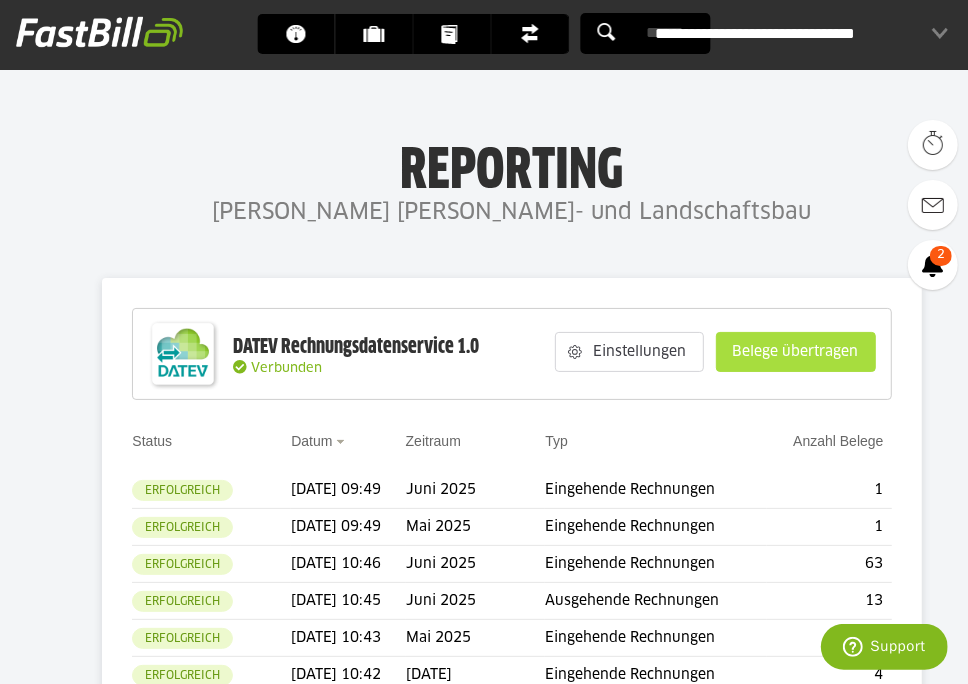 click on "Belege übertragen" at bounding box center [796, 352] 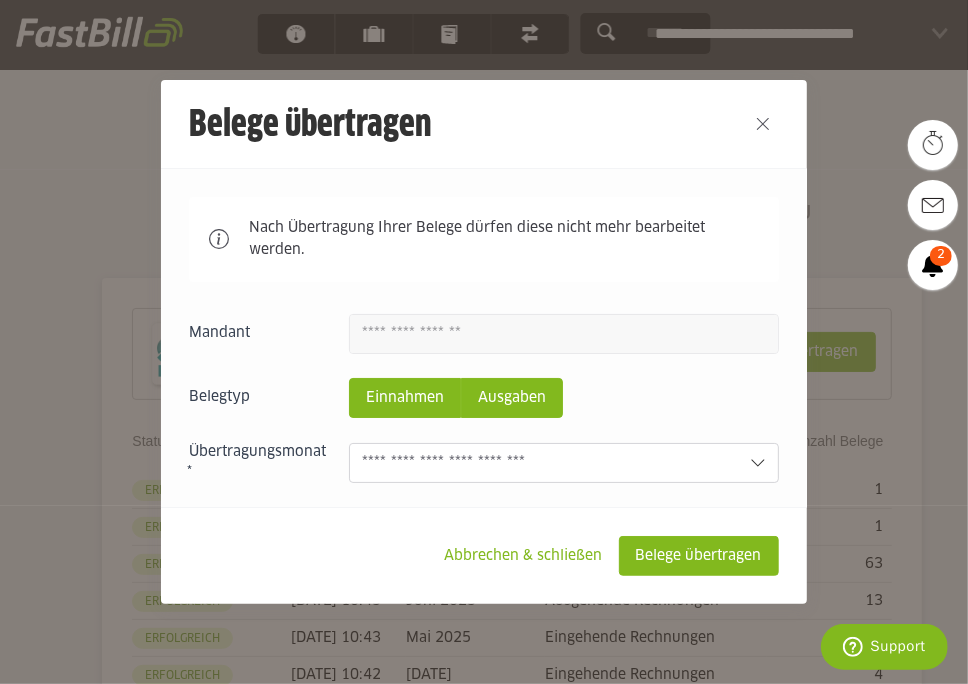 click on "Ausgaben" 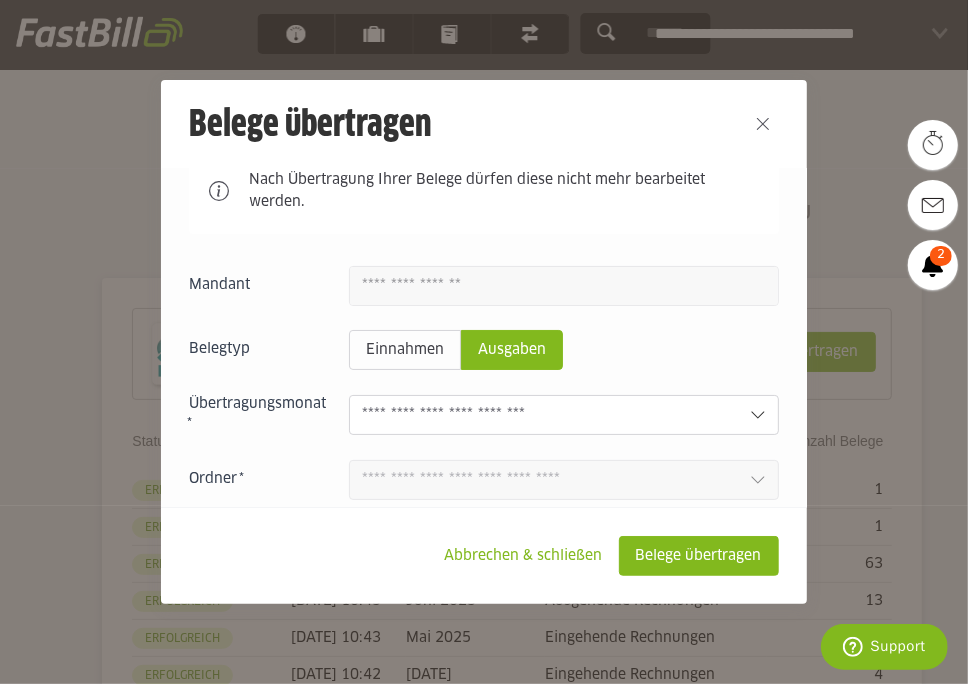 scroll, scrollTop: 86, scrollLeft: 0, axis: vertical 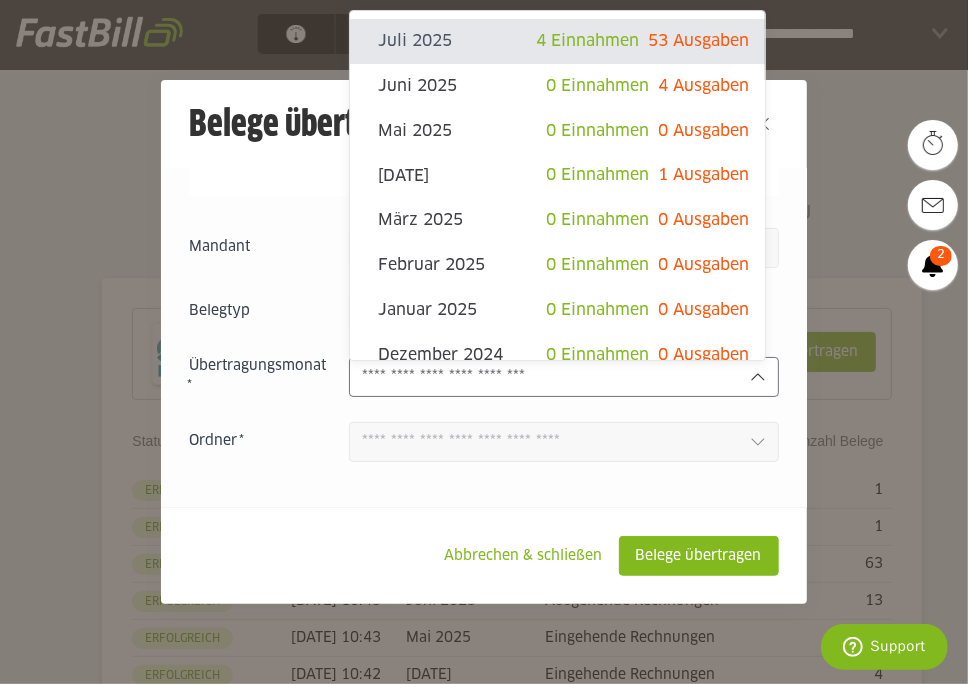 click 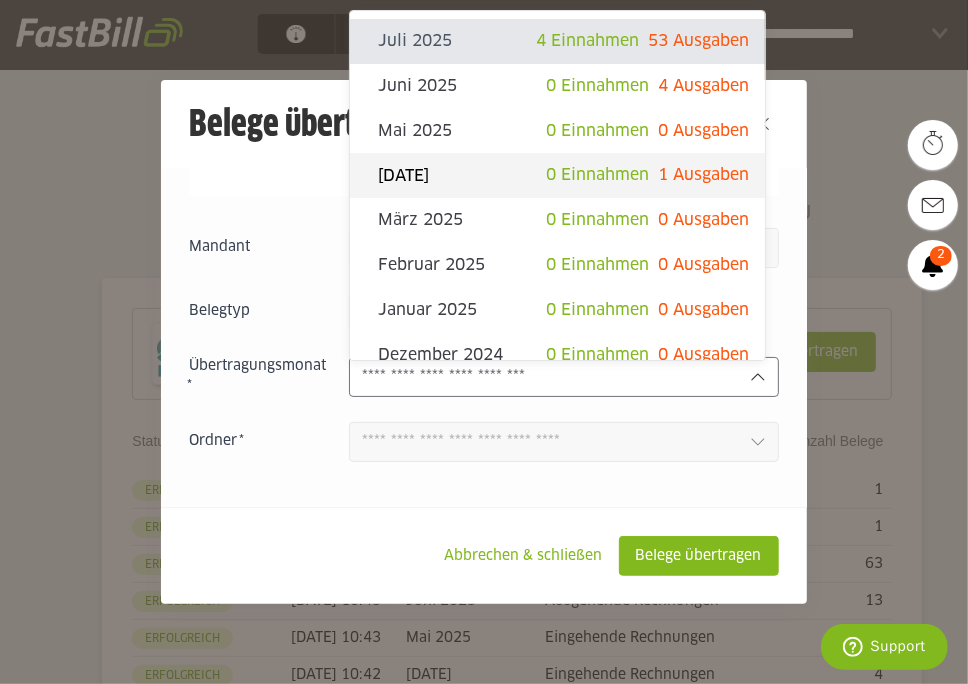 click on "1 Ausgaben" 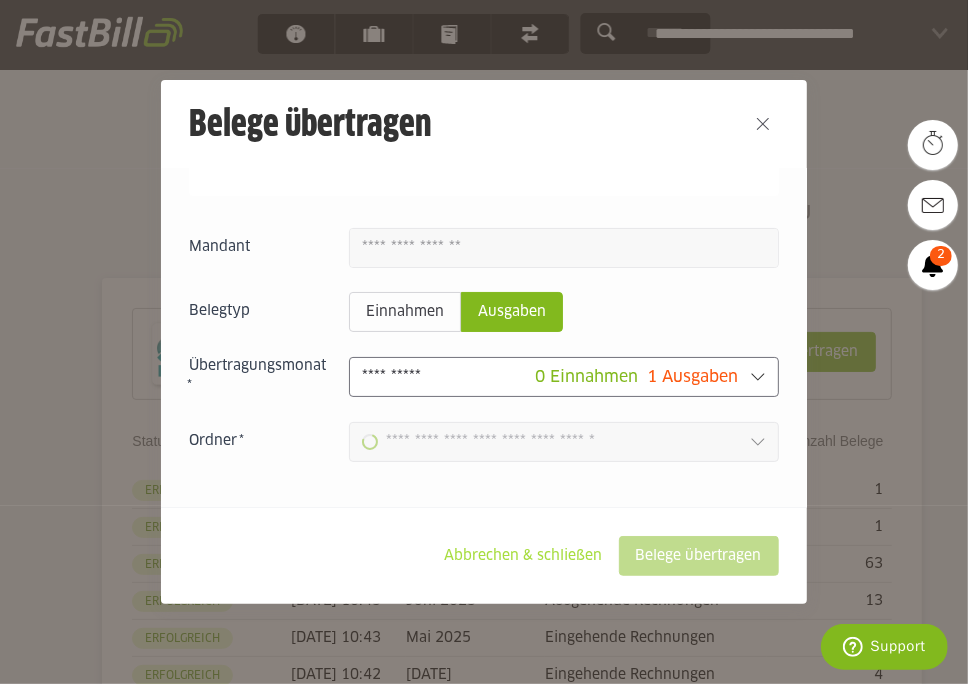 type on "**********" 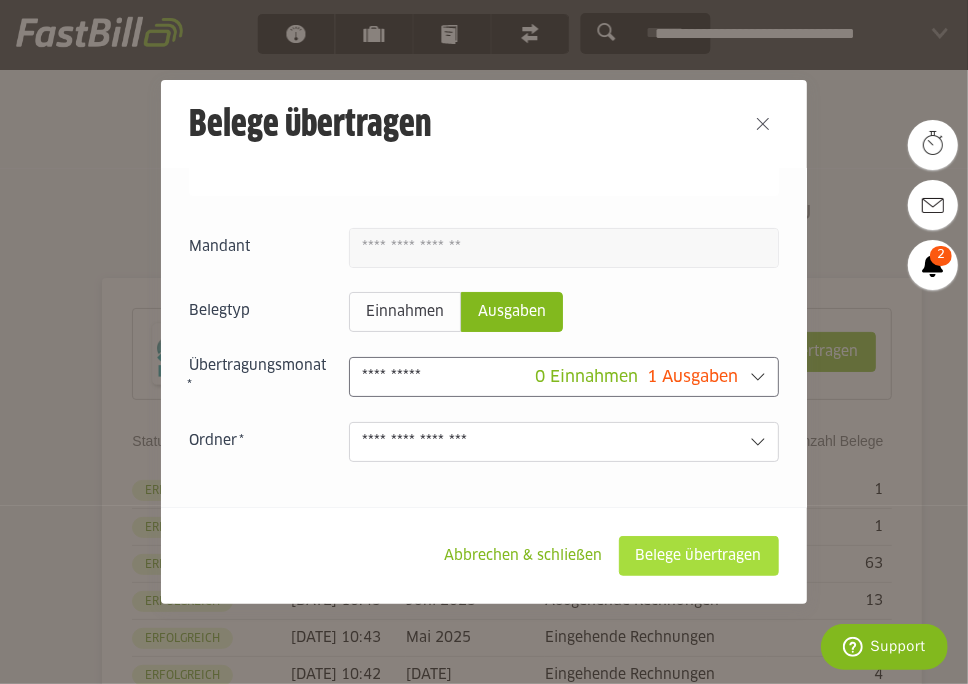 click on "Belege übertragen" at bounding box center [699, 556] 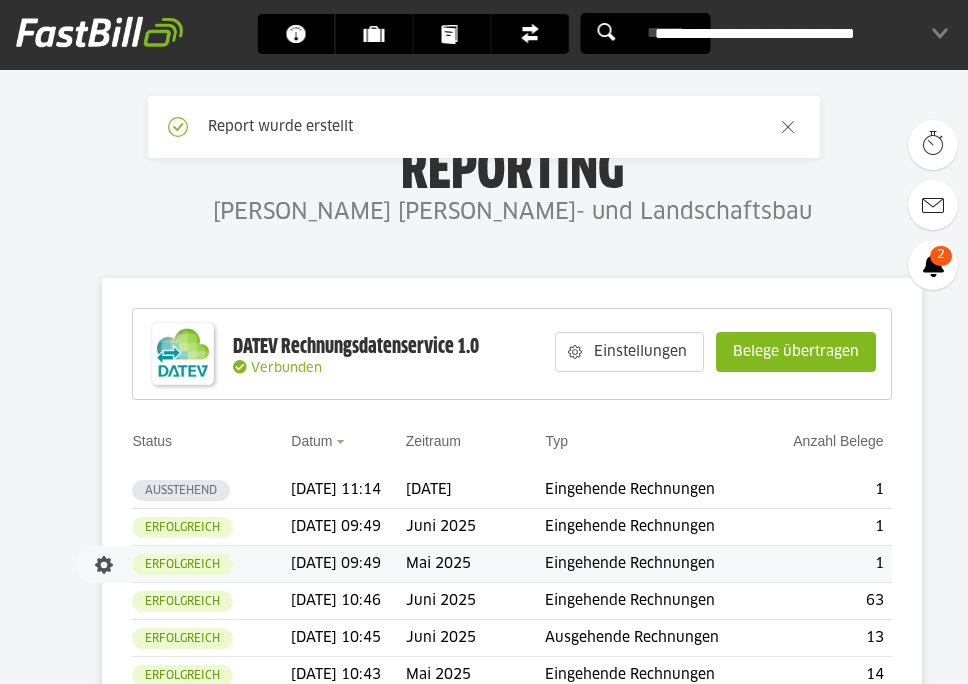 scroll, scrollTop: 0, scrollLeft: 0, axis: both 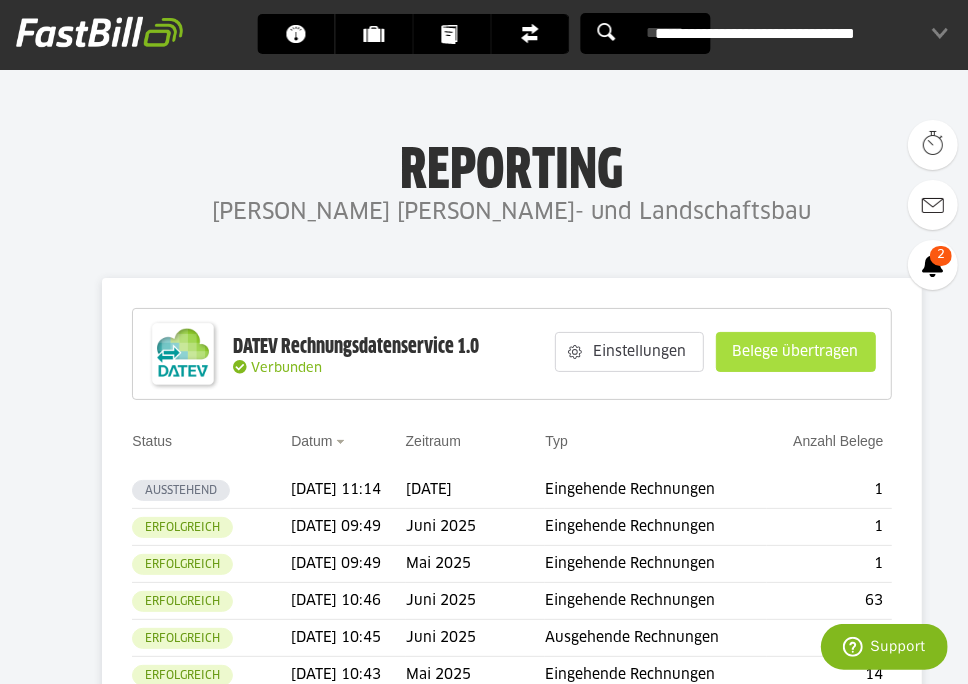 click on "Belege übertragen" at bounding box center (796, 352) 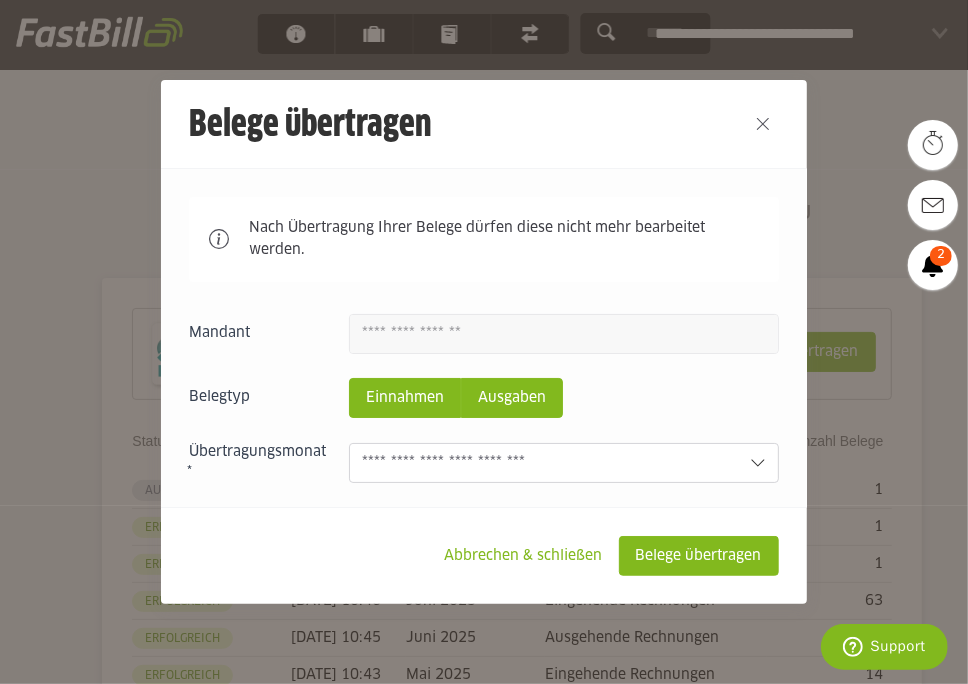 click on "Ausgaben" 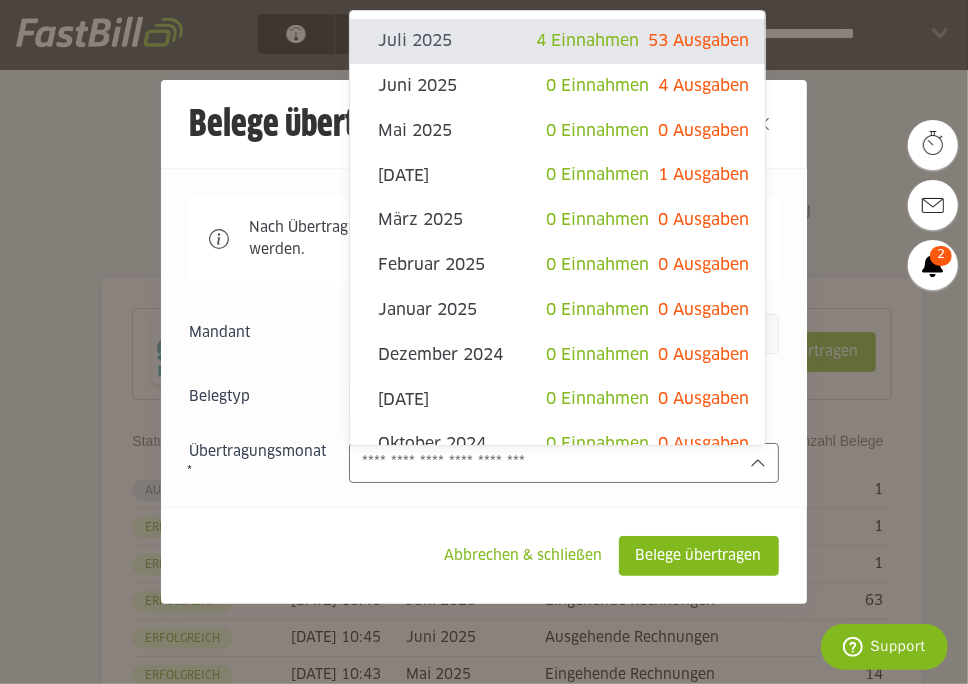 click 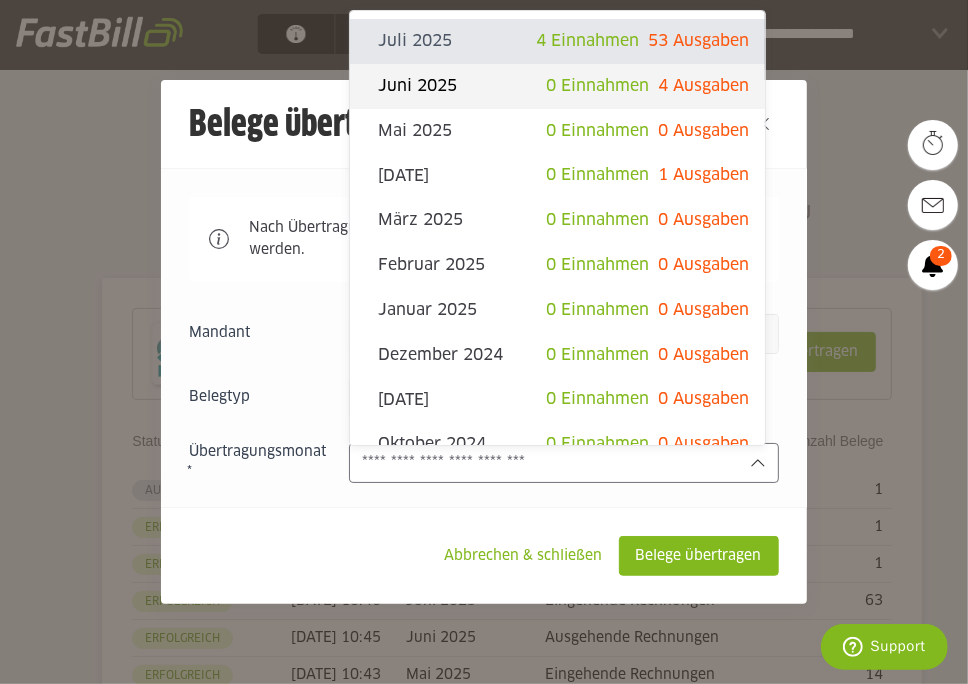 click on "4 Ausgaben" 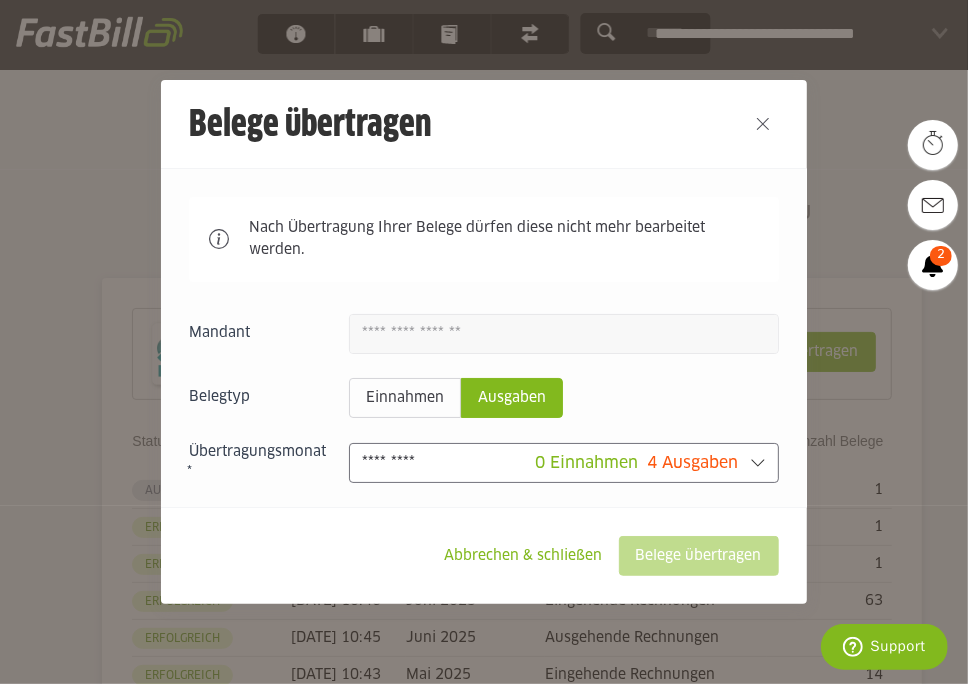 type on "**********" 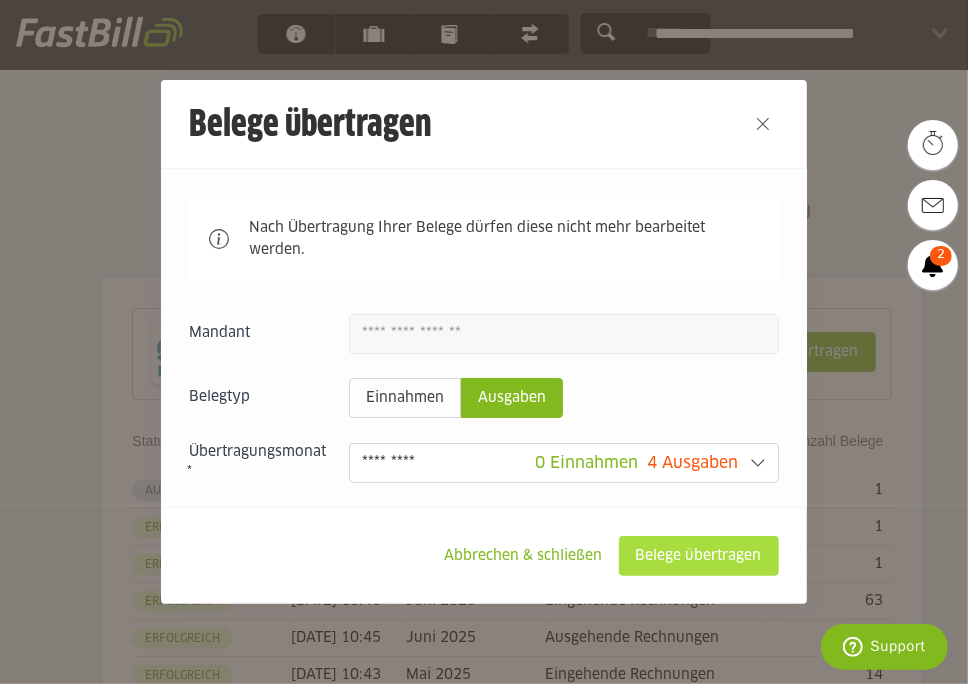 click on "Belege übertragen" at bounding box center [699, 556] 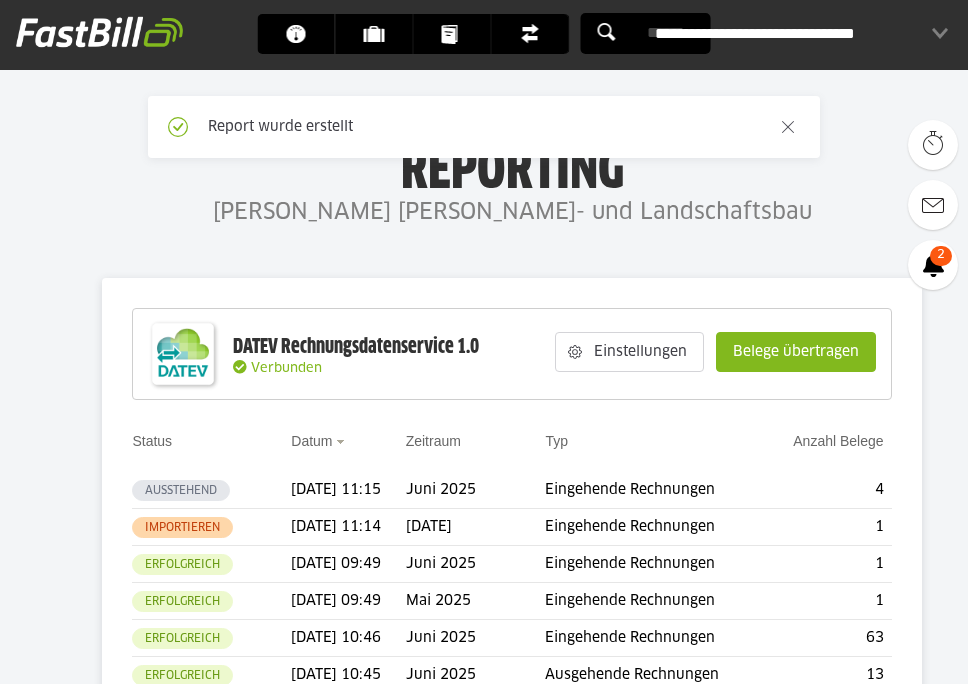 scroll, scrollTop: 0, scrollLeft: 0, axis: both 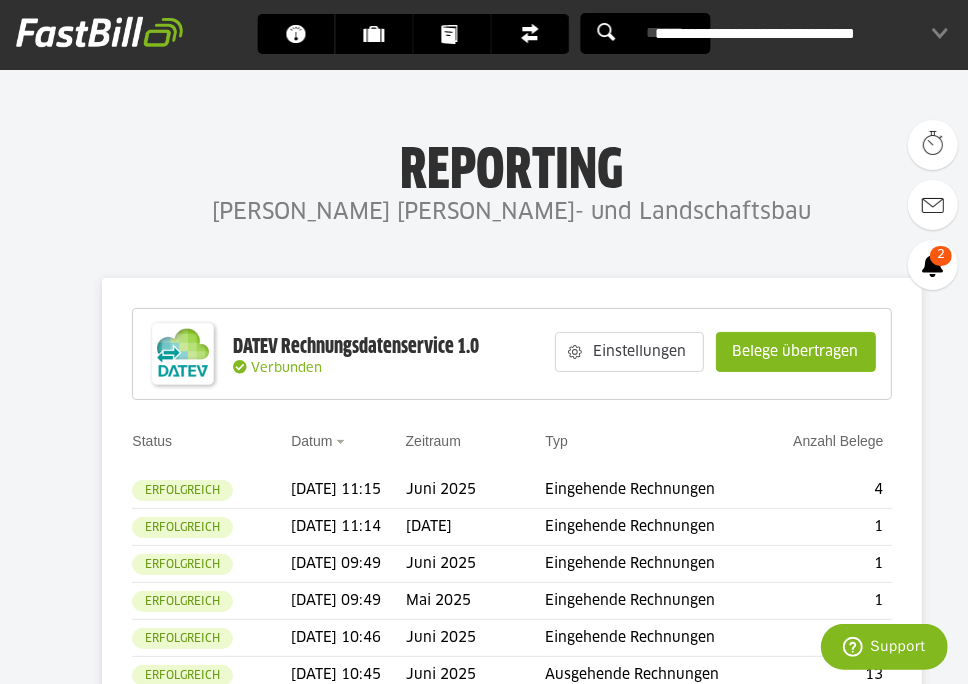 click on "Dashboard
Kunden
Dokumente
Finanzen
Einstellungen" at bounding box center [512, 3669] 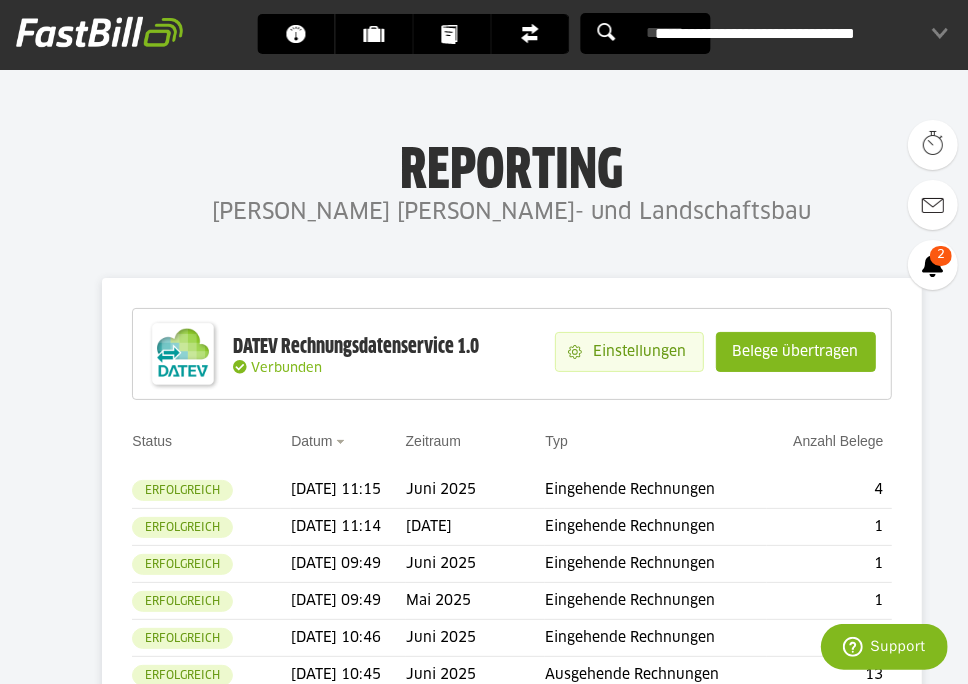 click on "Einstellungen" at bounding box center (642, 352) 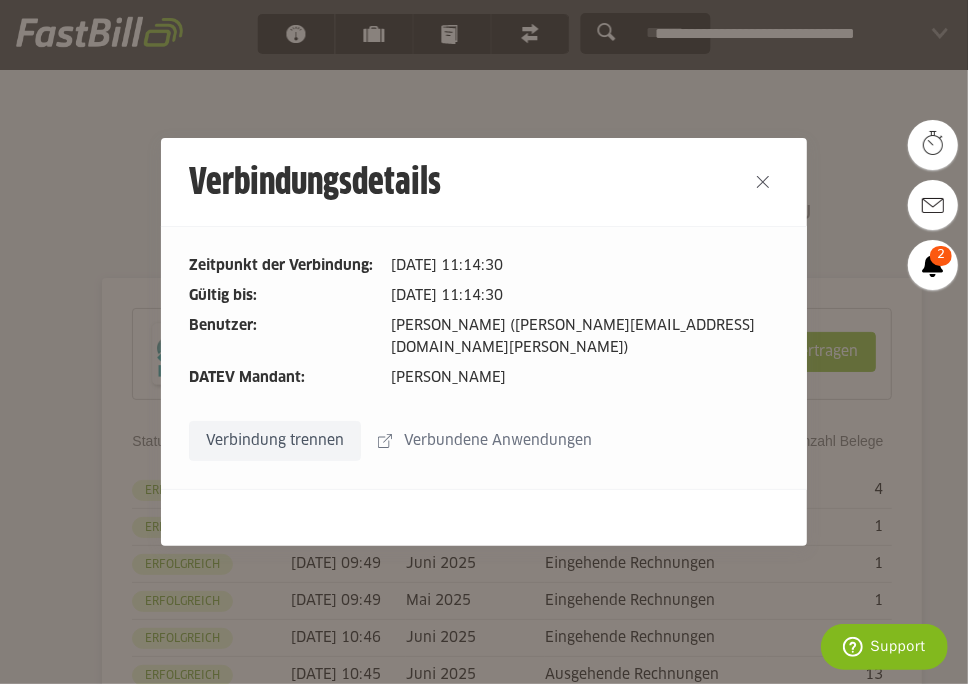 click on "Verbindung trennen" at bounding box center (275, 441) 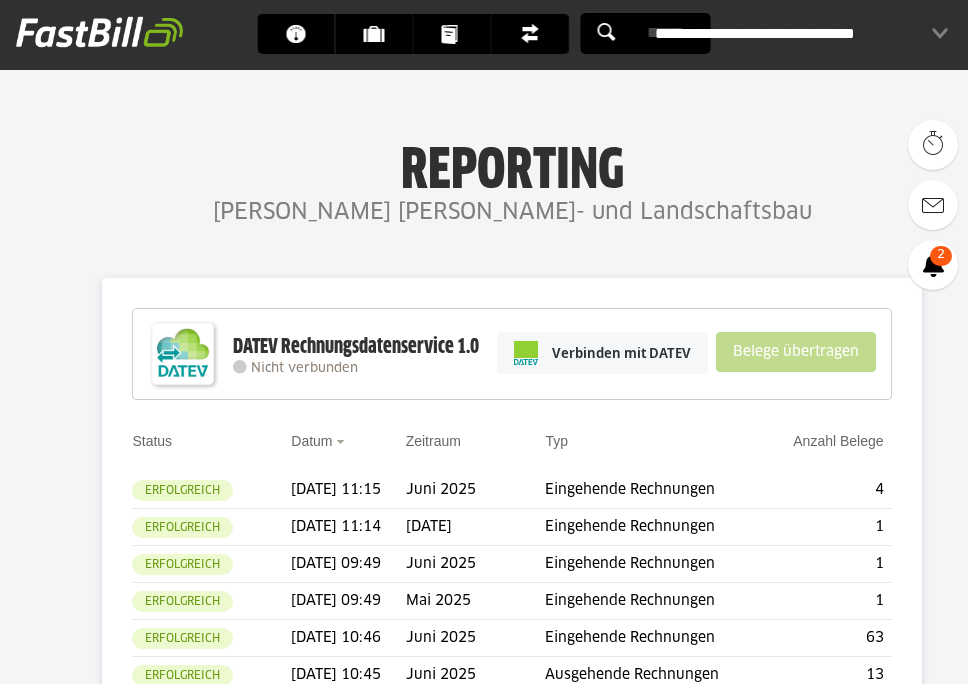 scroll, scrollTop: 0, scrollLeft: 0, axis: both 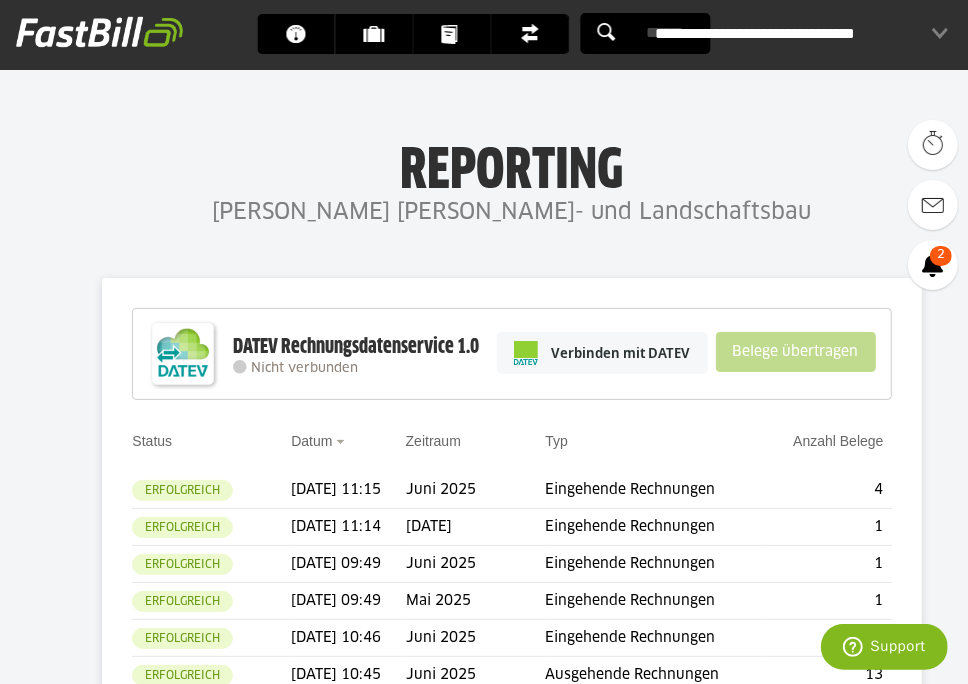 click on "**********" at bounding box center (801, 34) 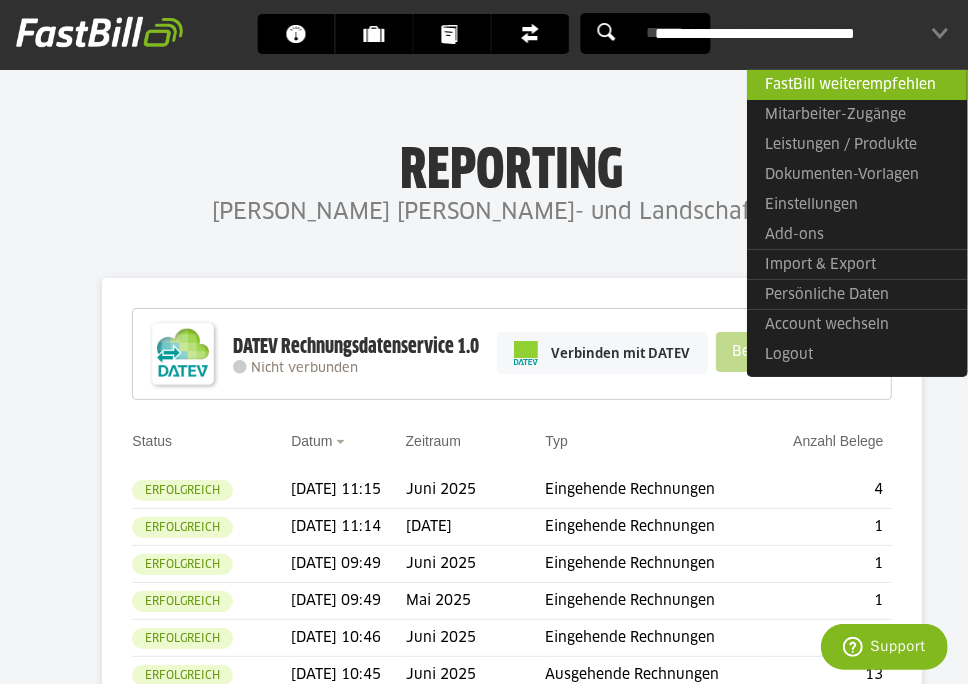 click on "Dashboard
Kunden
Dokumente
Finanzen
Einstellungen" at bounding box center [512, 3669] 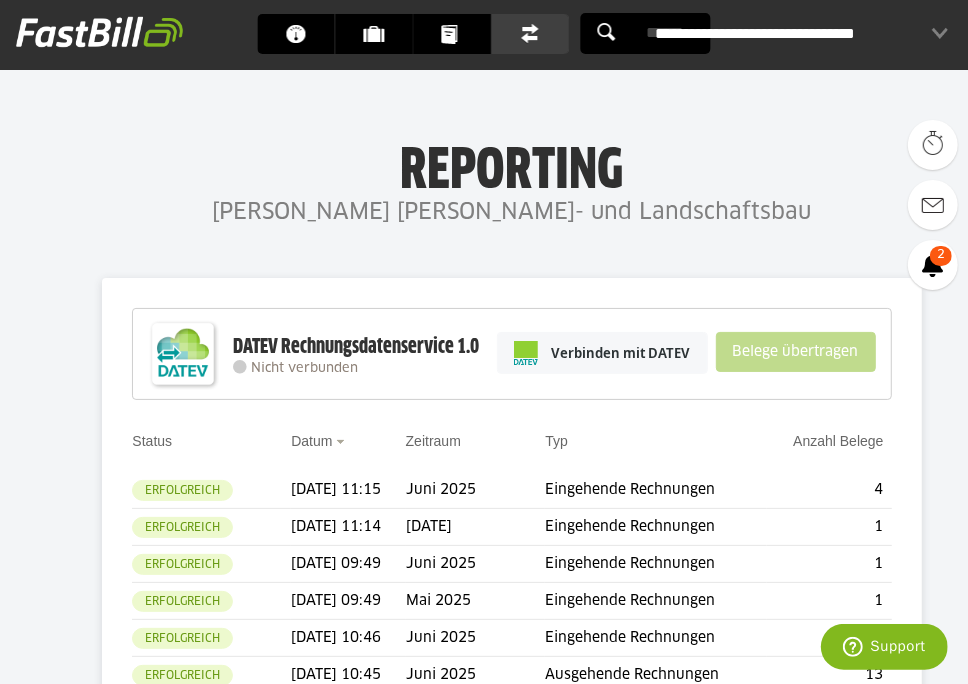 click on "Finanzen" at bounding box center [536, 34] 